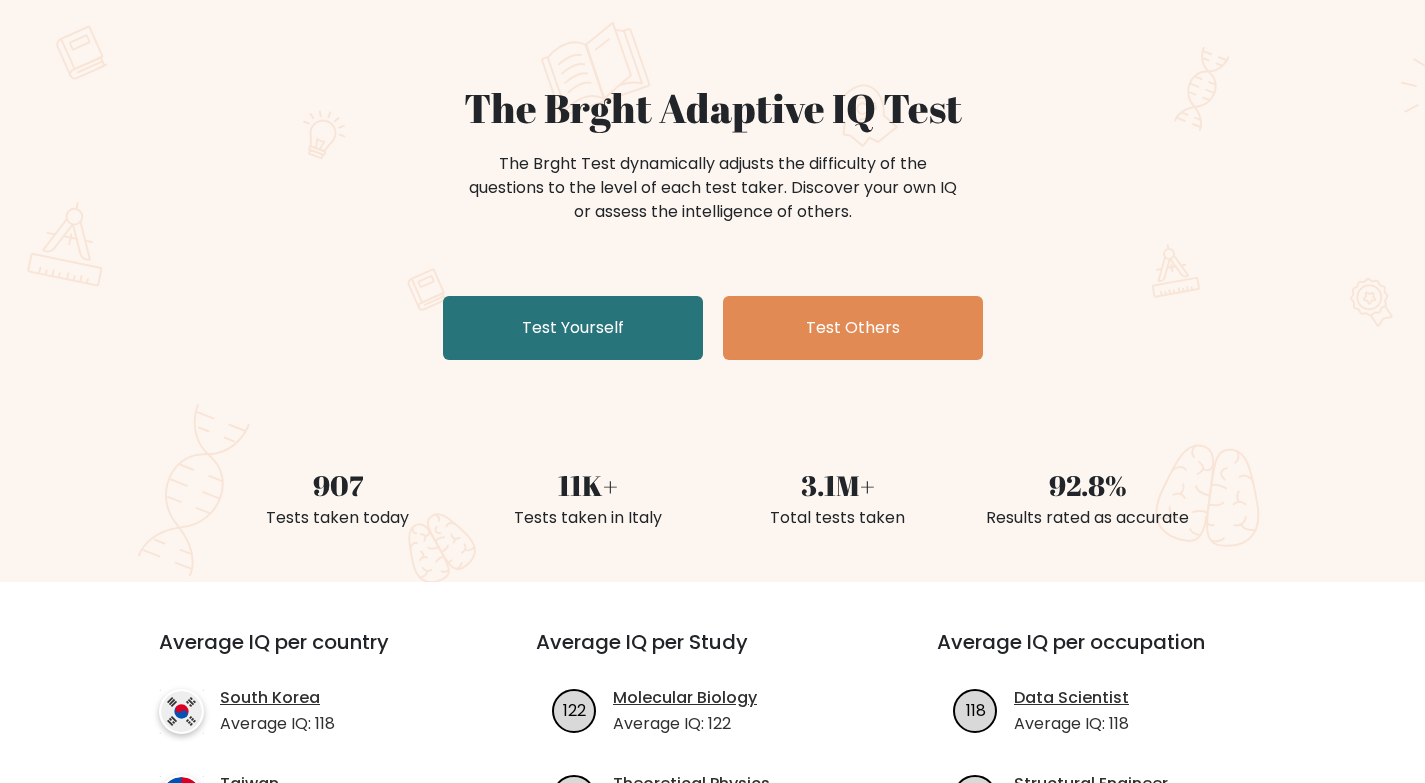 scroll, scrollTop: 167, scrollLeft: 0, axis: vertical 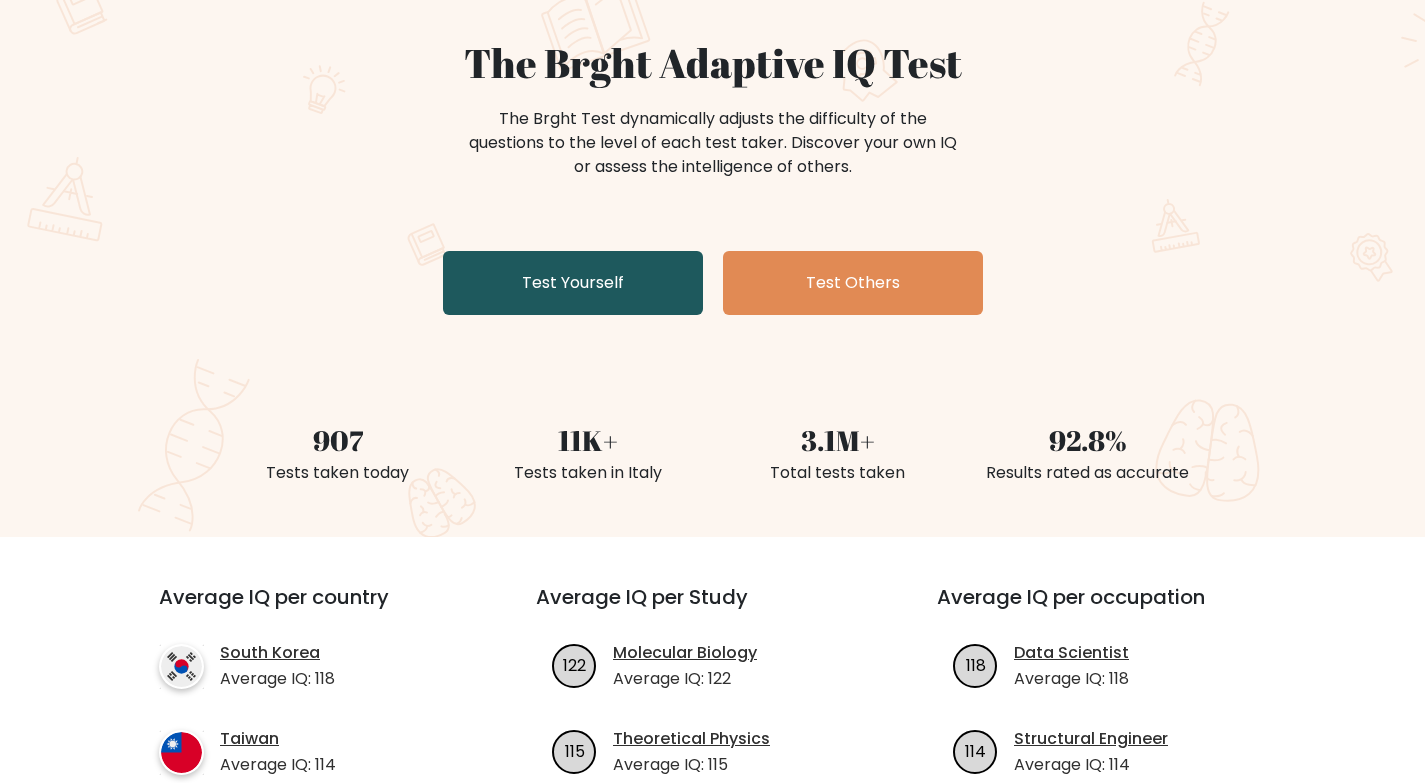 click on "Test Yourself" at bounding box center (573, 283) 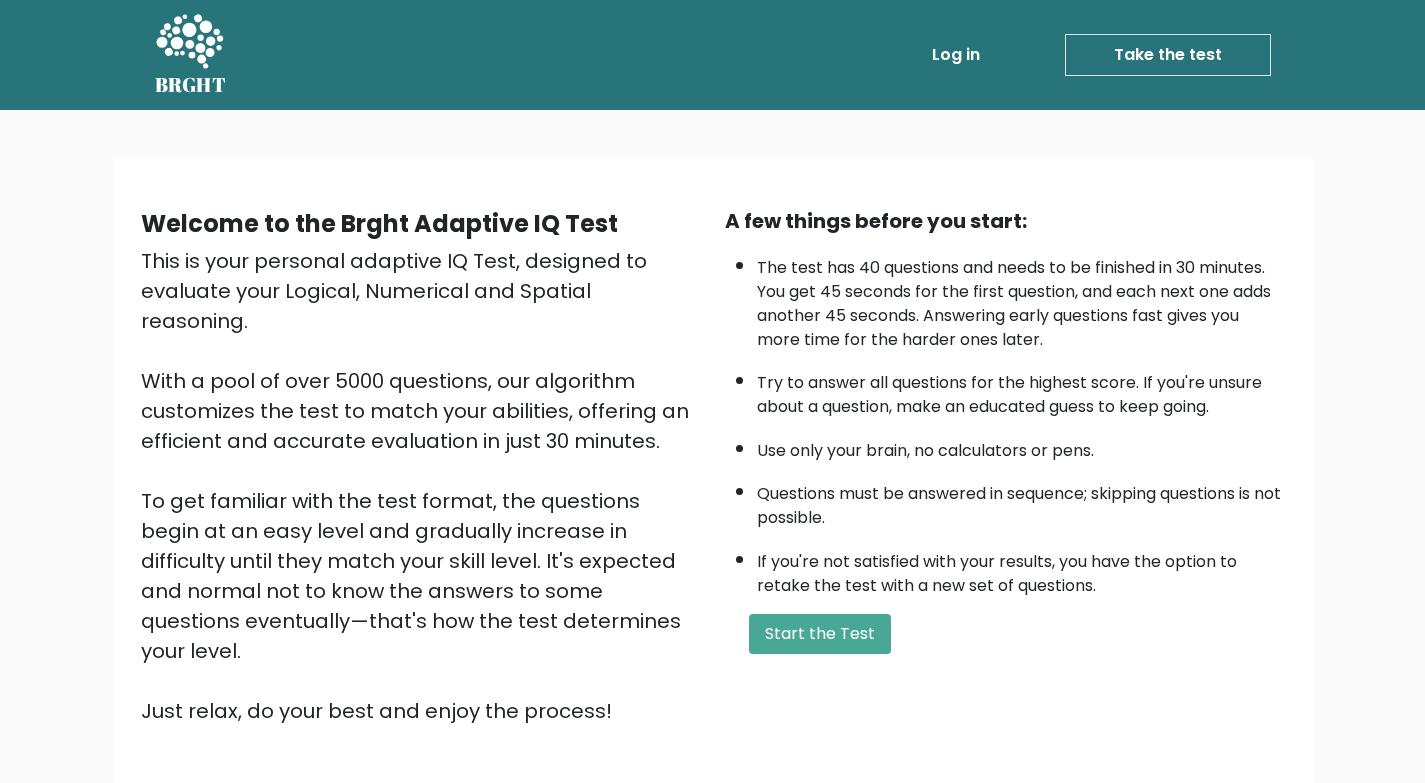 scroll, scrollTop: 0, scrollLeft: 0, axis: both 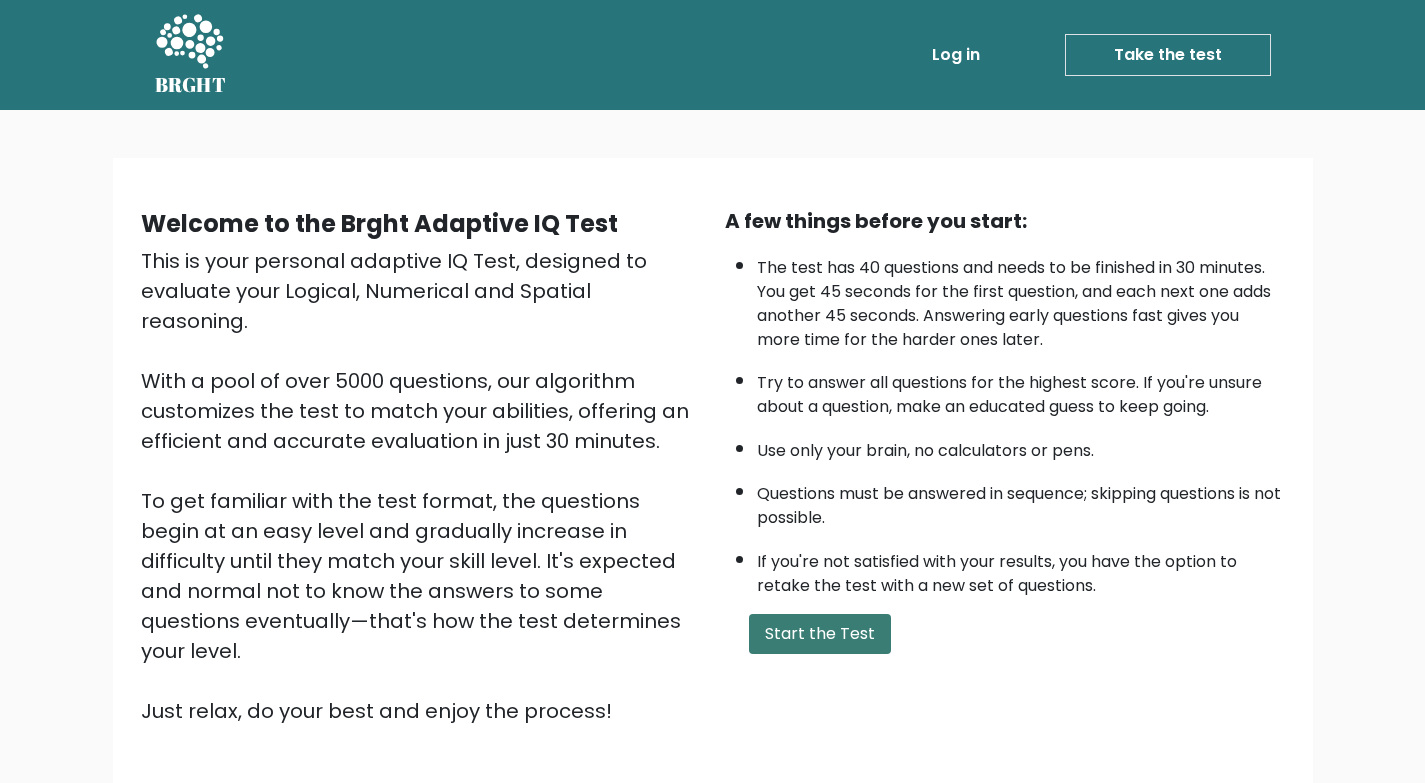 click on "Start the Test" at bounding box center (820, 634) 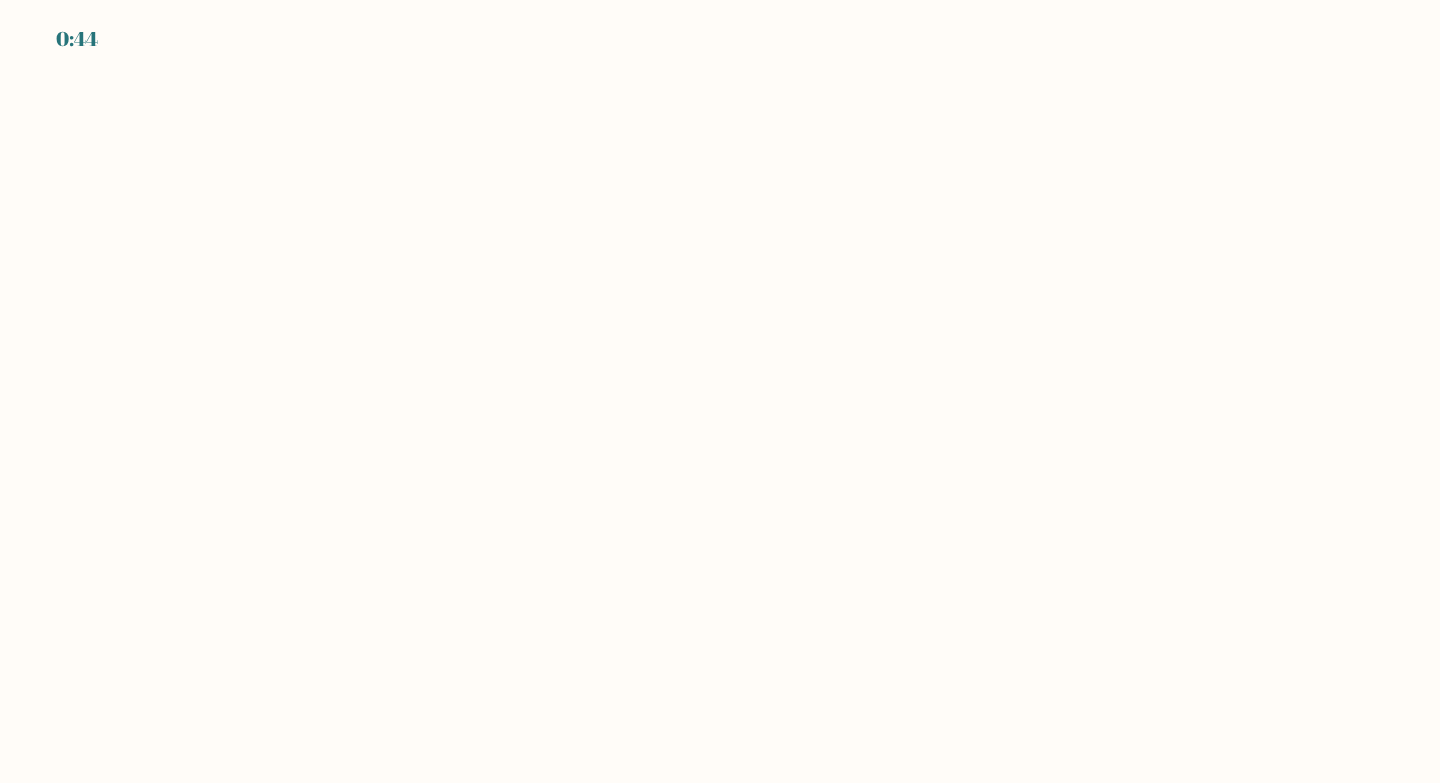 scroll, scrollTop: 0, scrollLeft: 0, axis: both 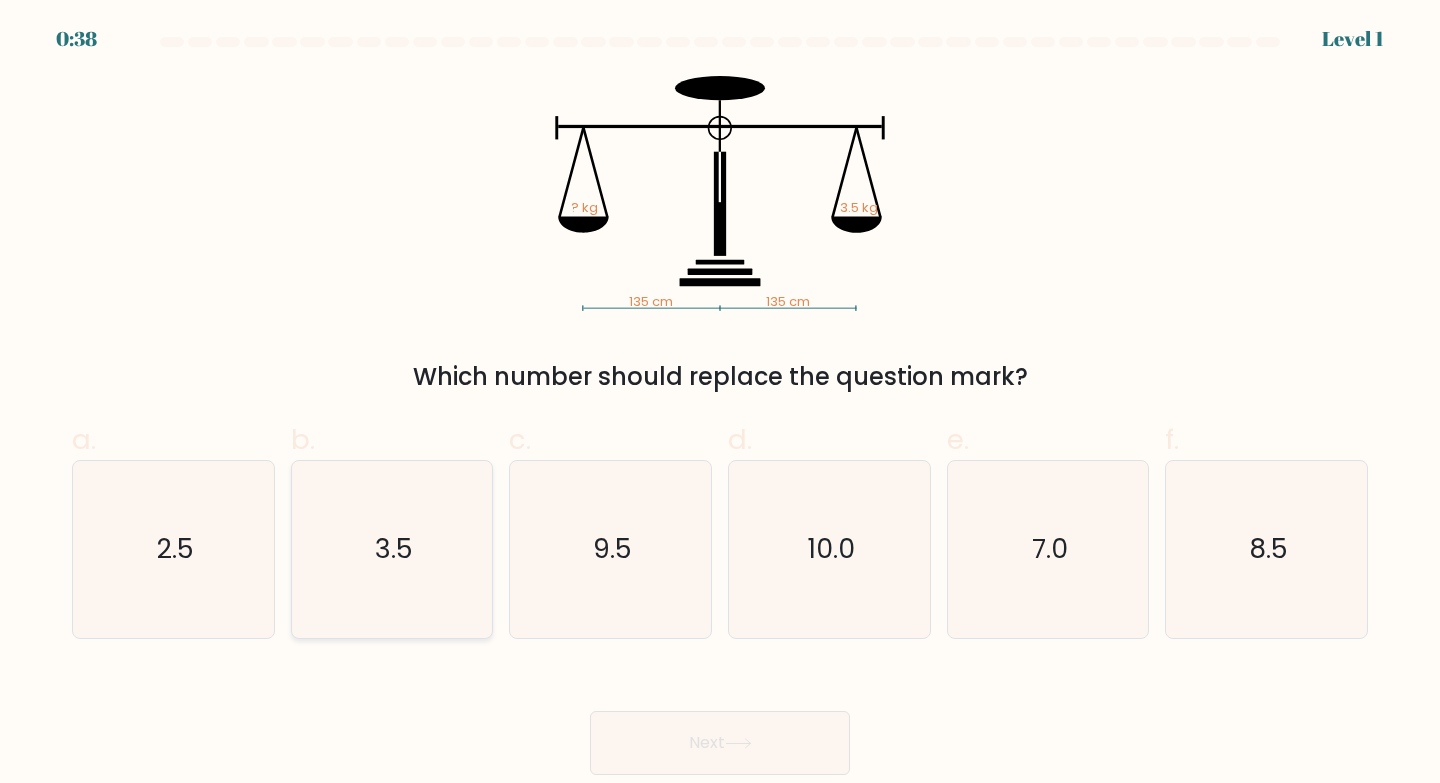 click on "3.5" 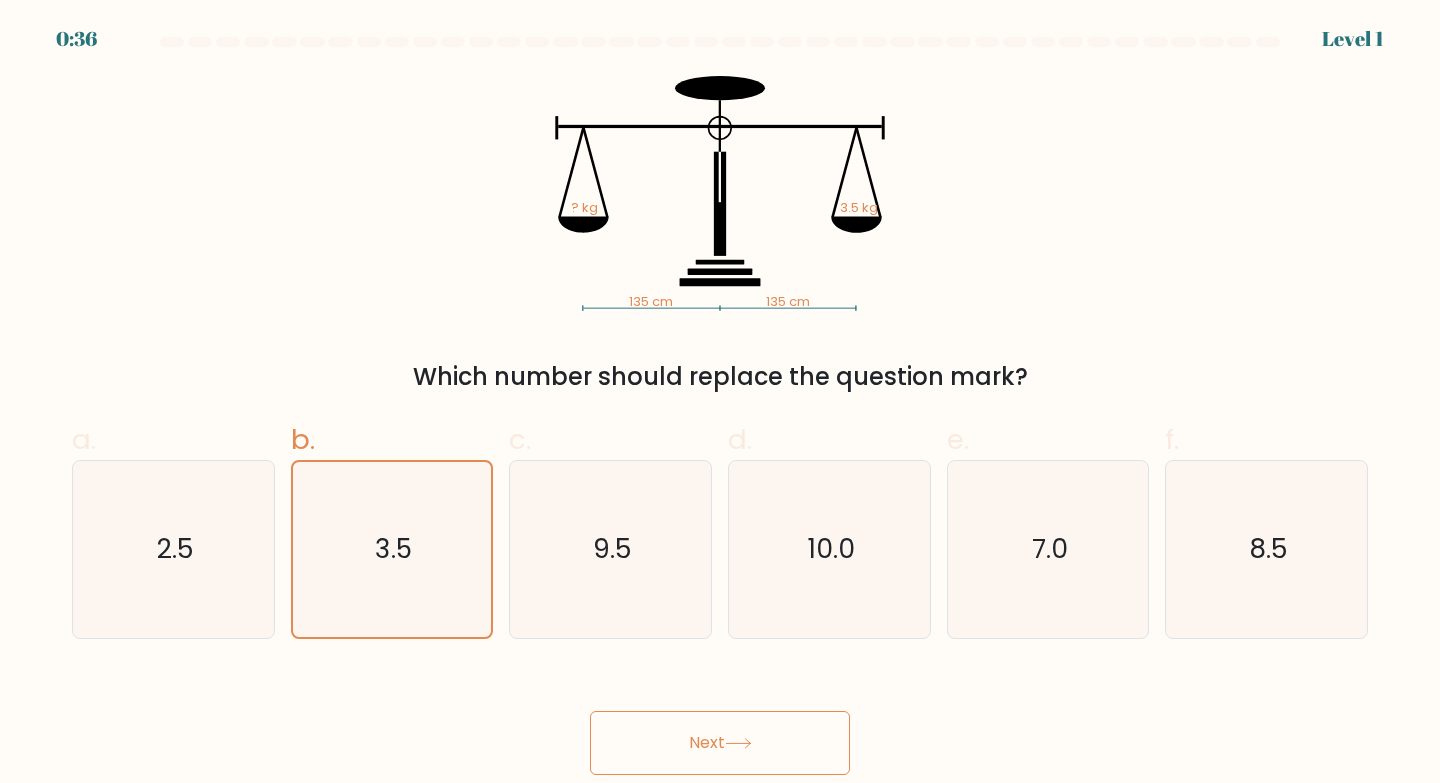click on "Next" at bounding box center [720, 743] 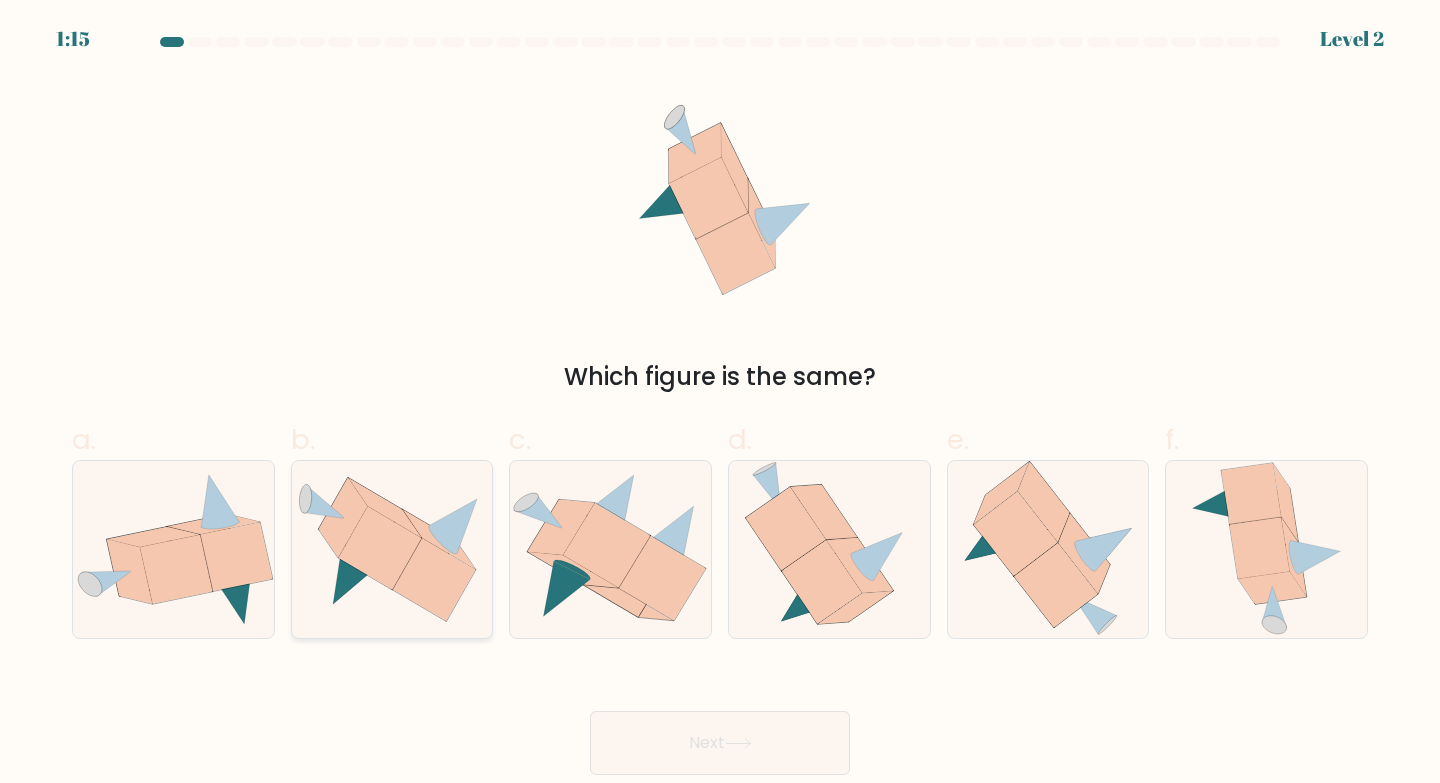 click 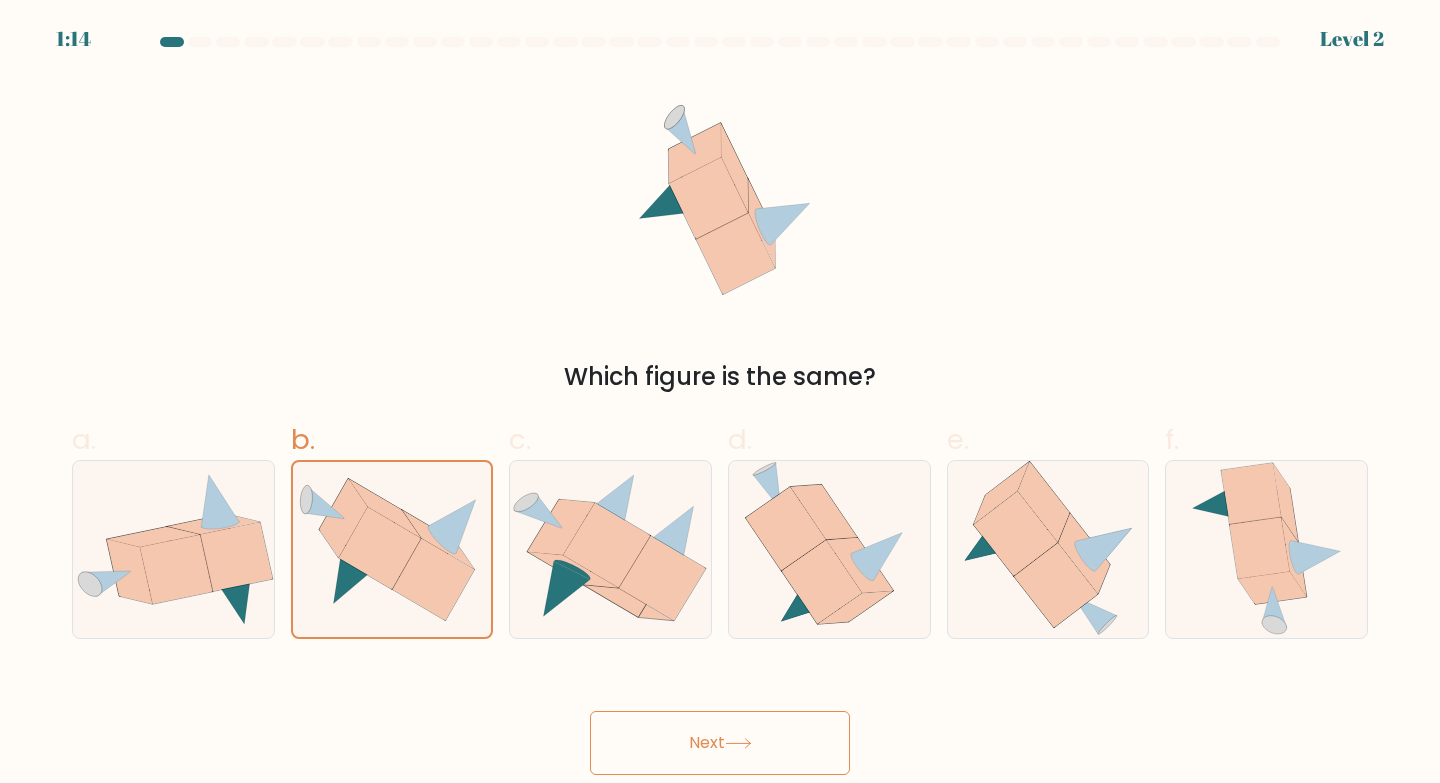 click on "Next" at bounding box center (720, 743) 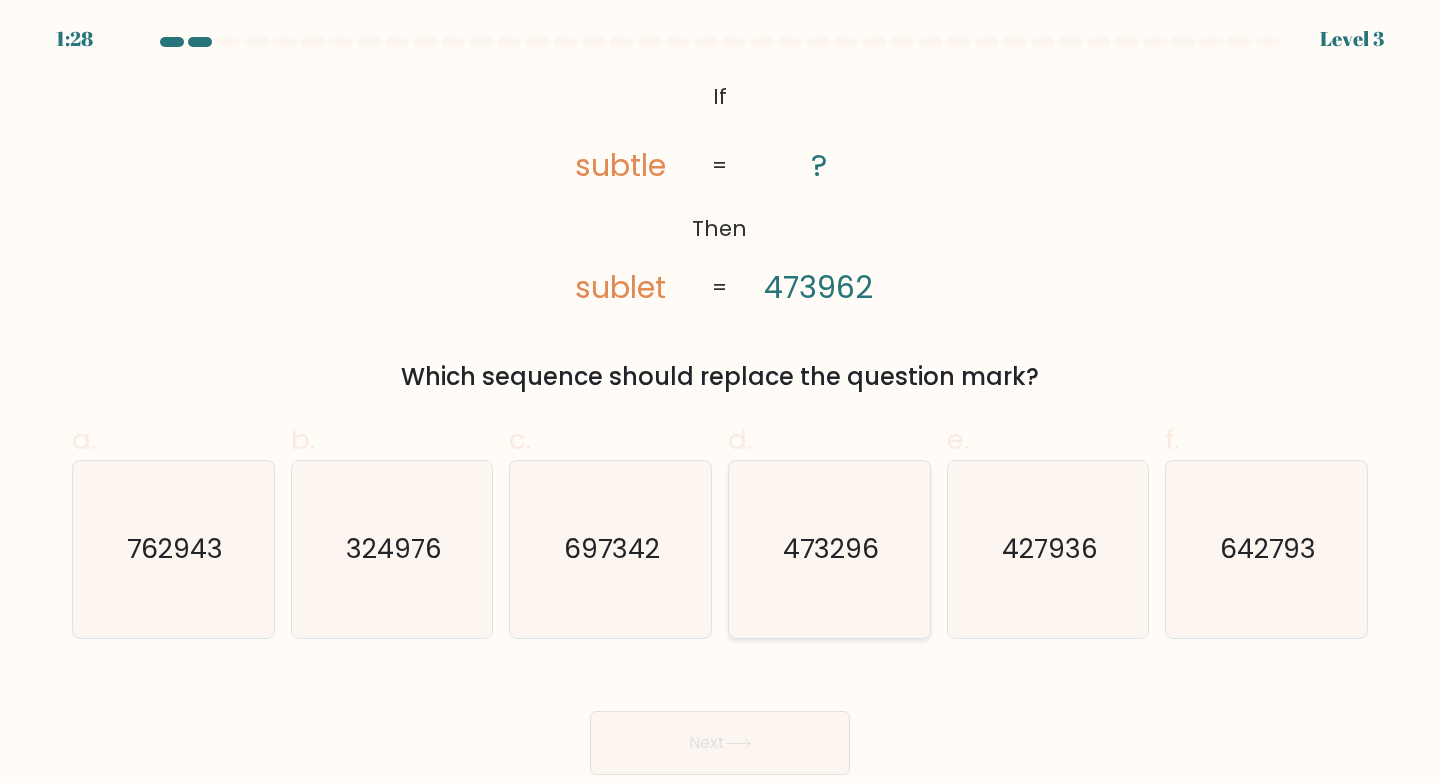 click on "473296" 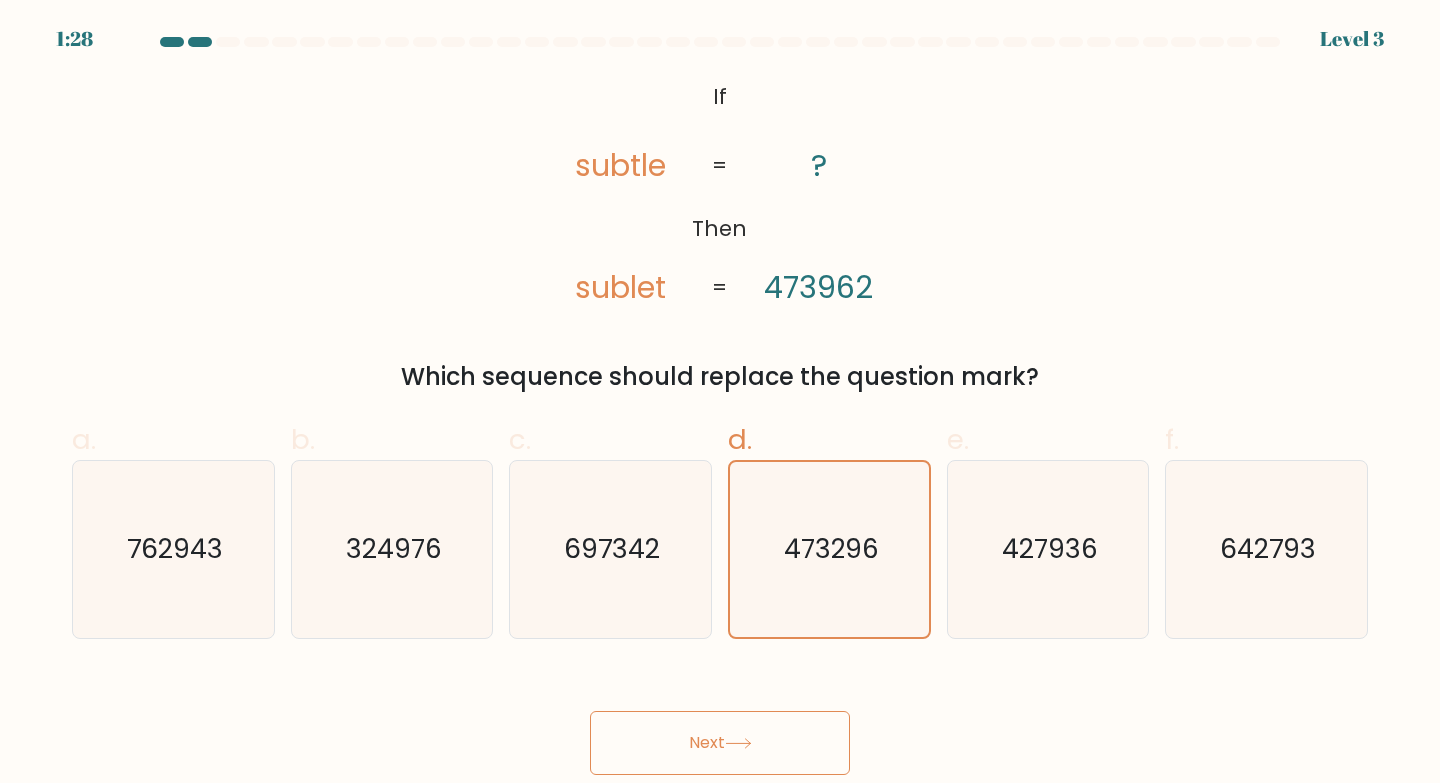 click on "Next" at bounding box center (720, 743) 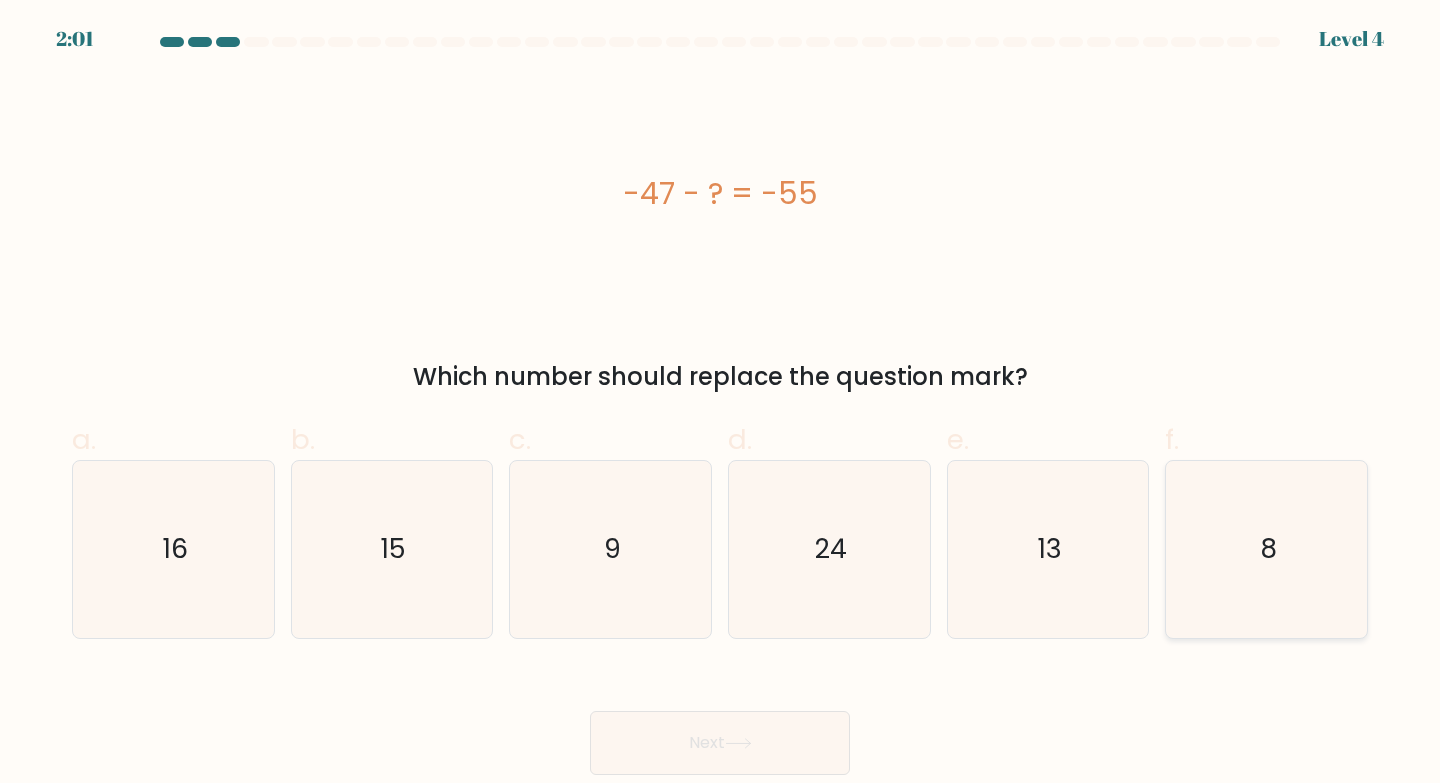 click on "8" 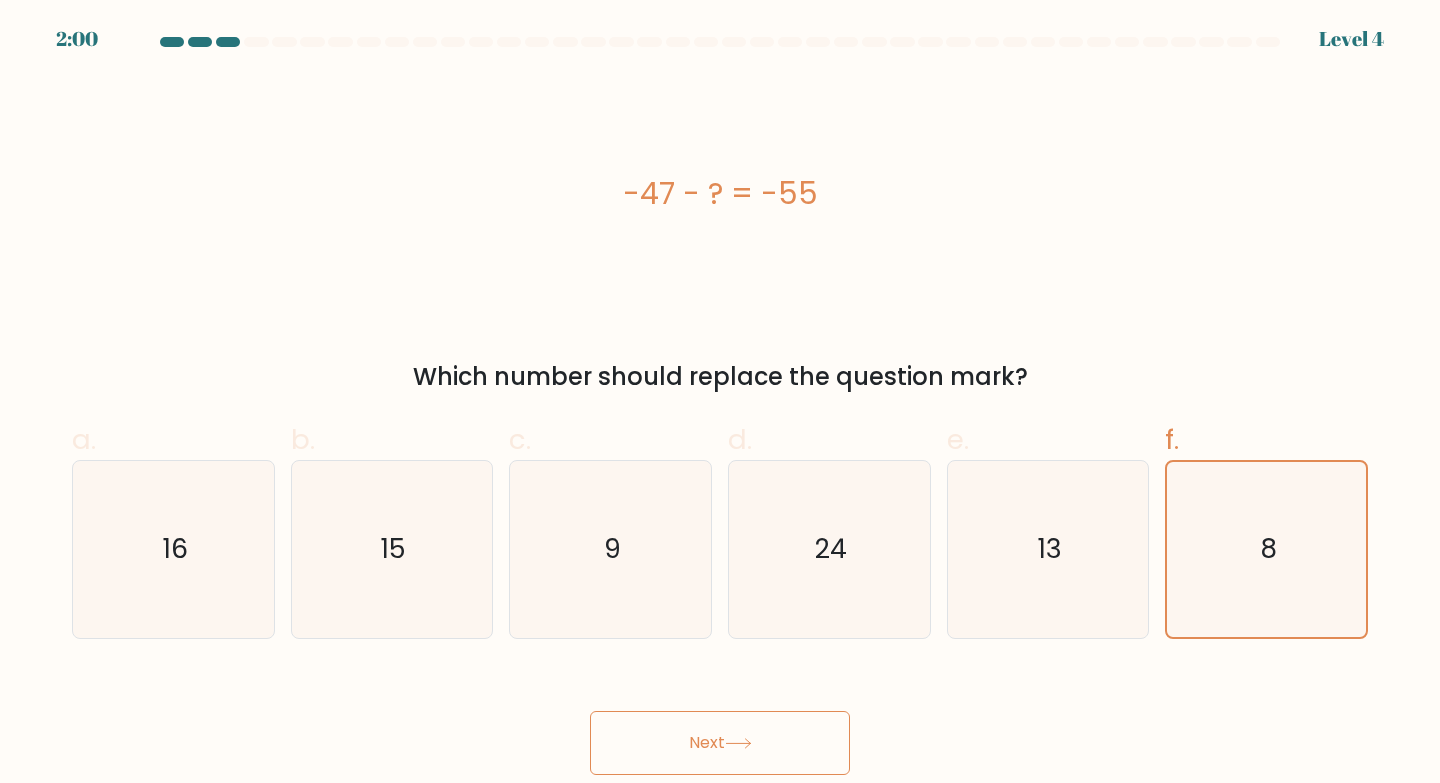 click on "Next" at bounding box center (720, 743) 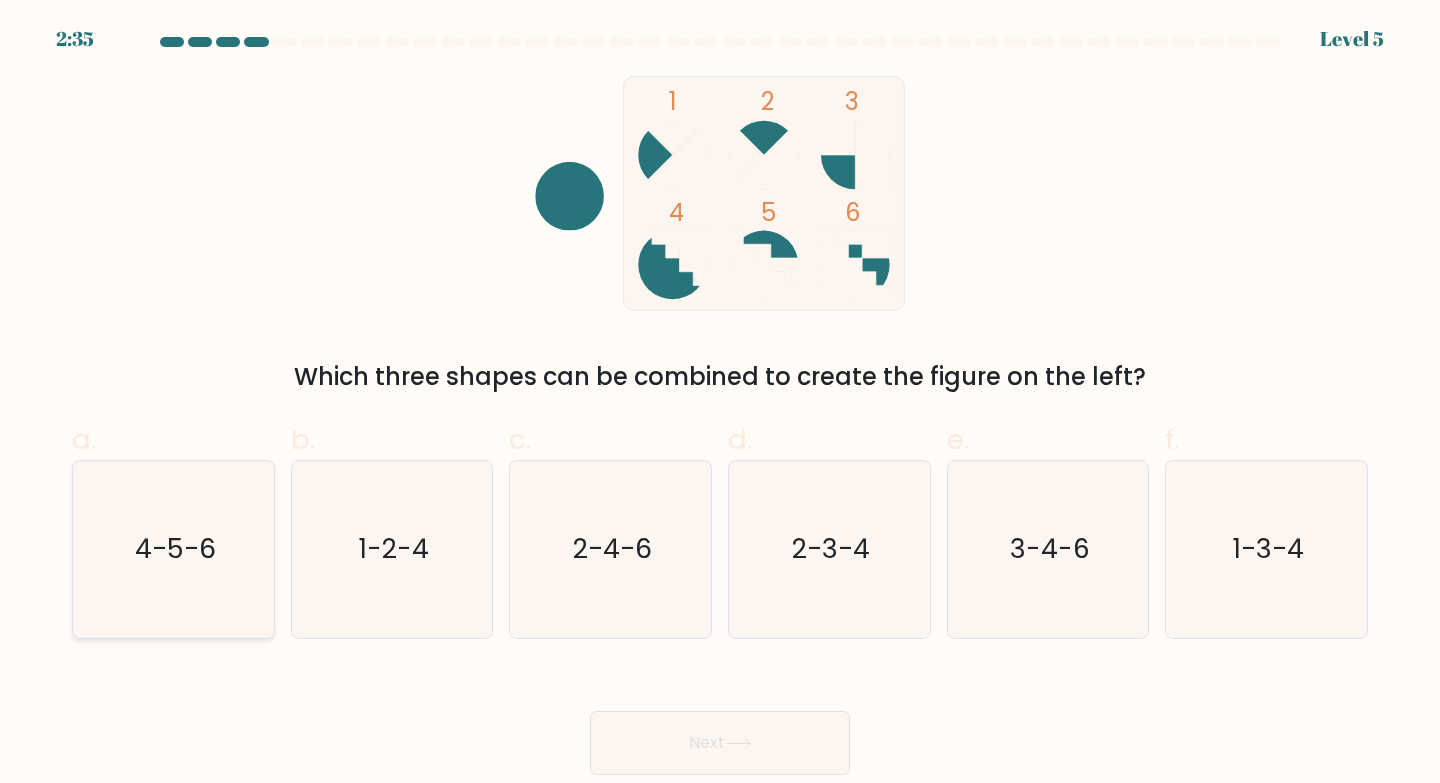 click on "4-5-6" 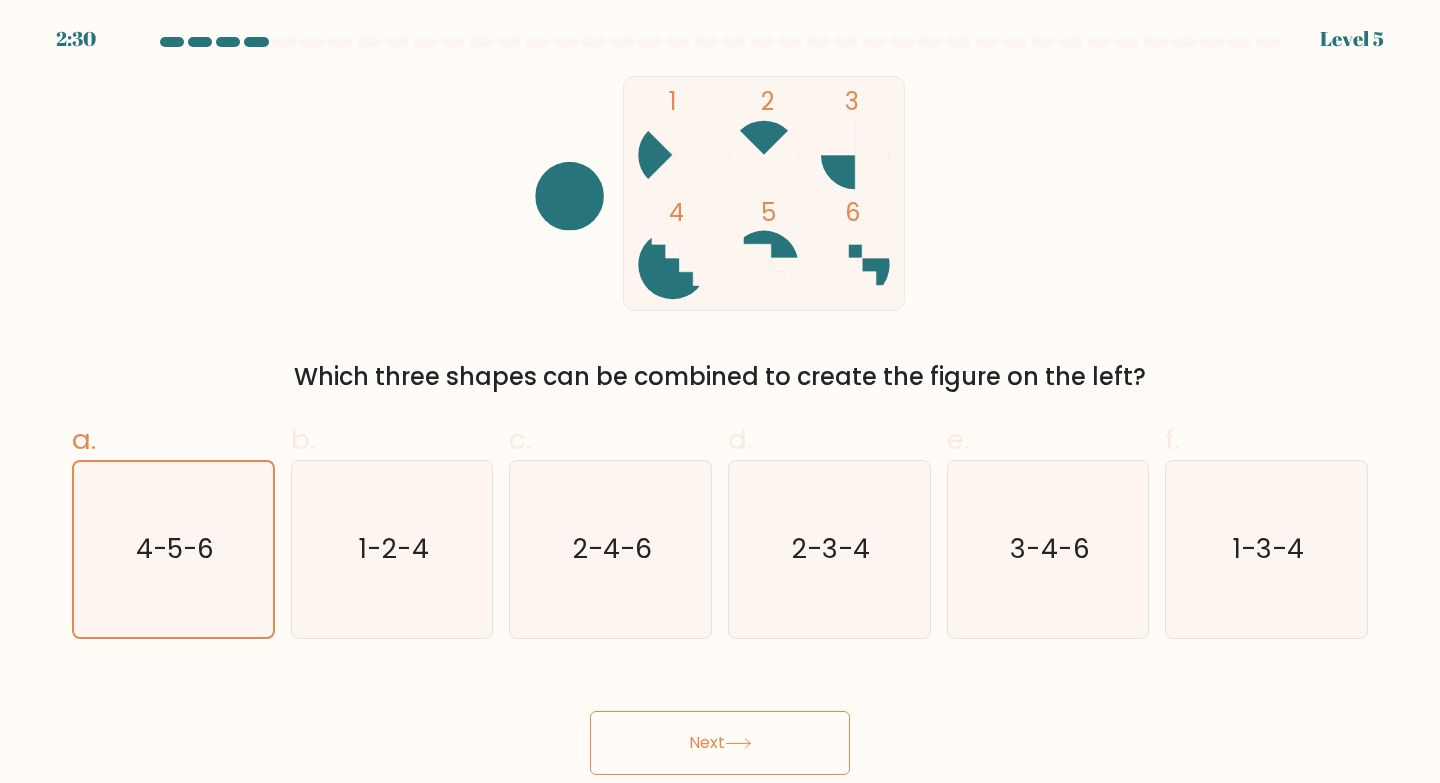 click on "Next" at bounding box center [720, 743] 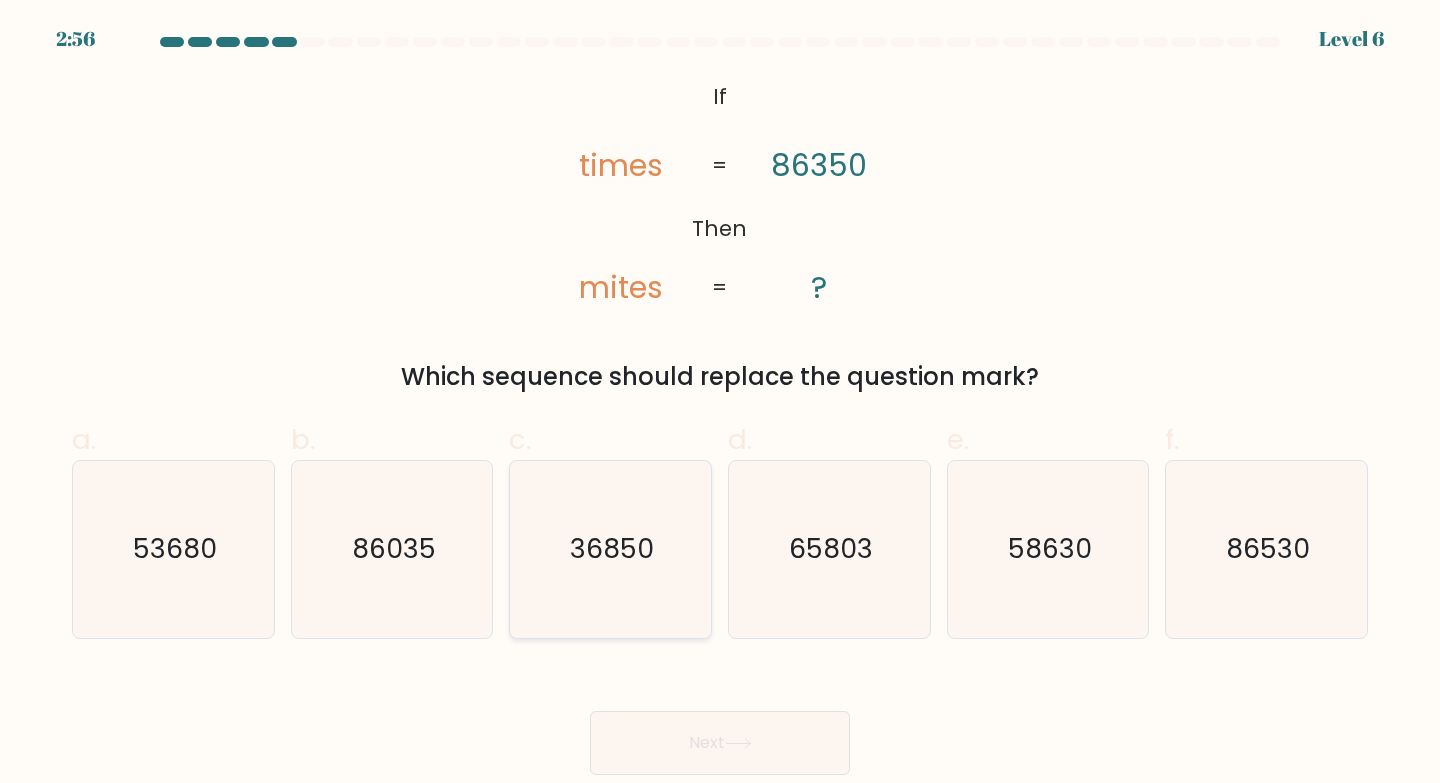 click on "36850" 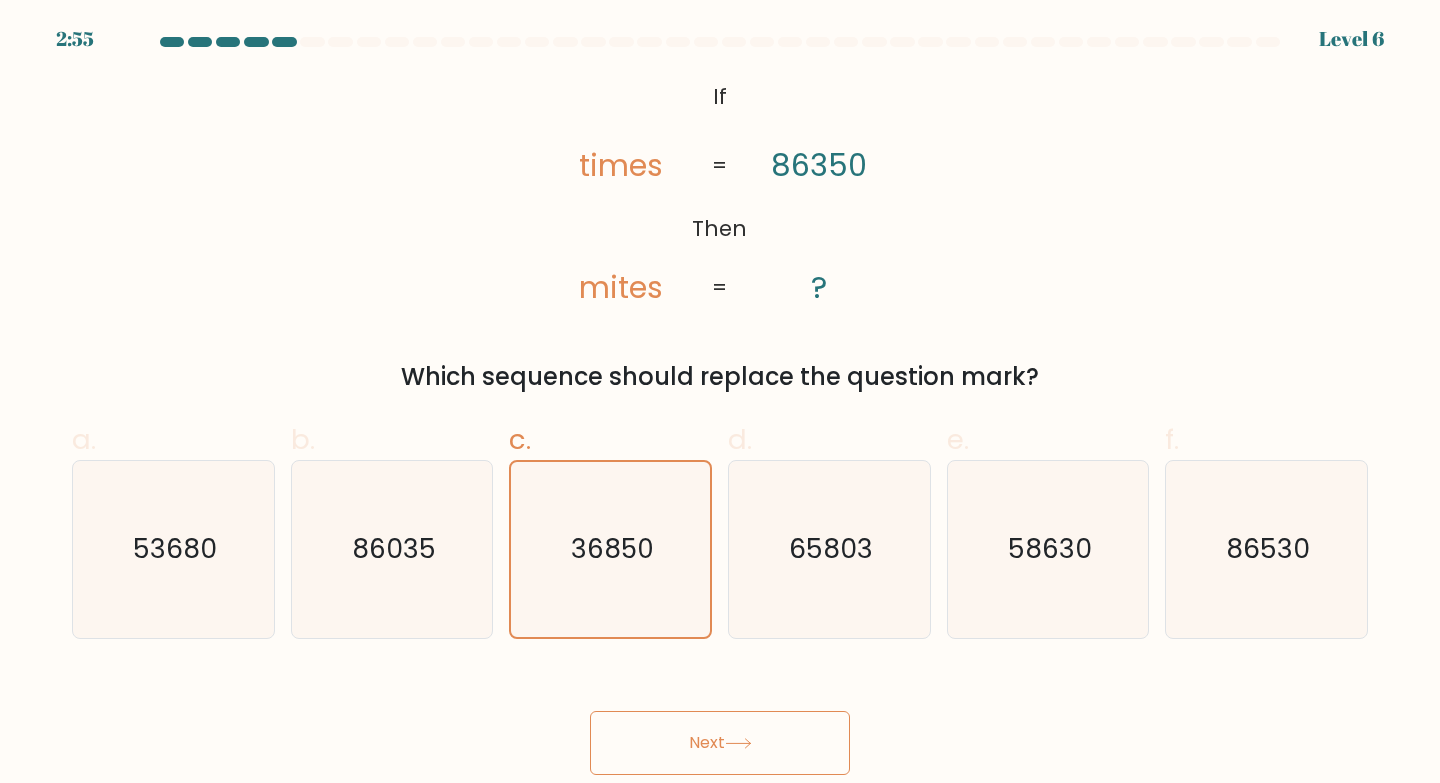 click on "Next" at bounding box center (720, 743) 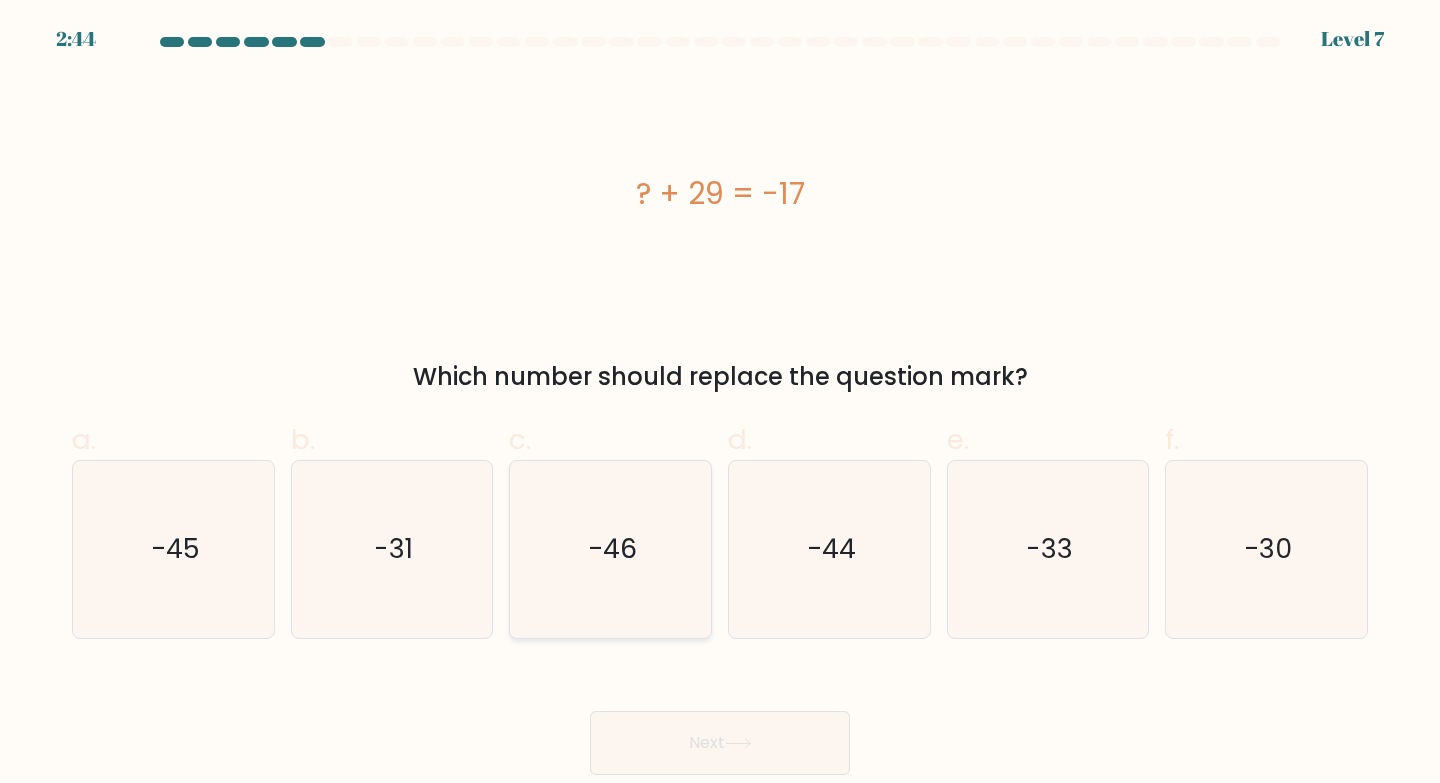 click on "-46" 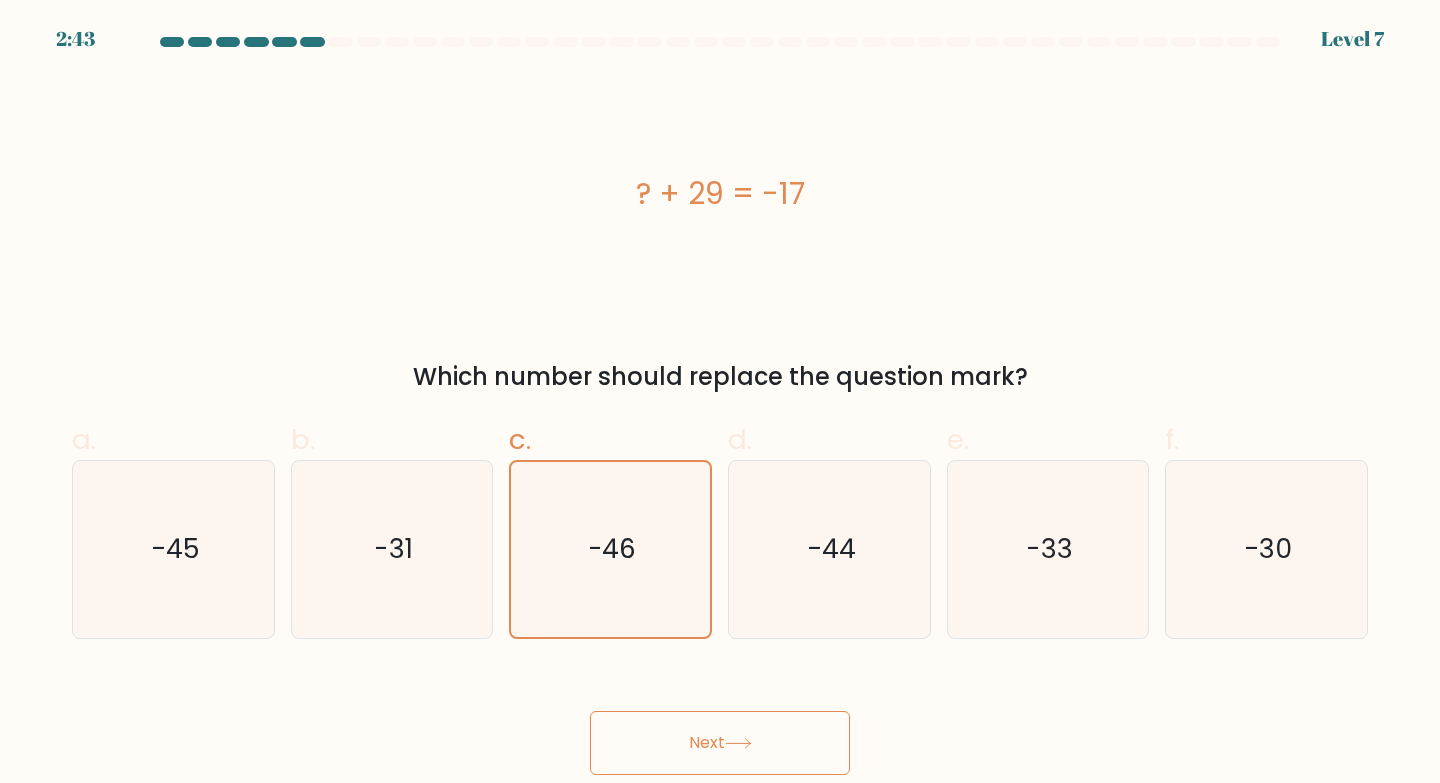 click 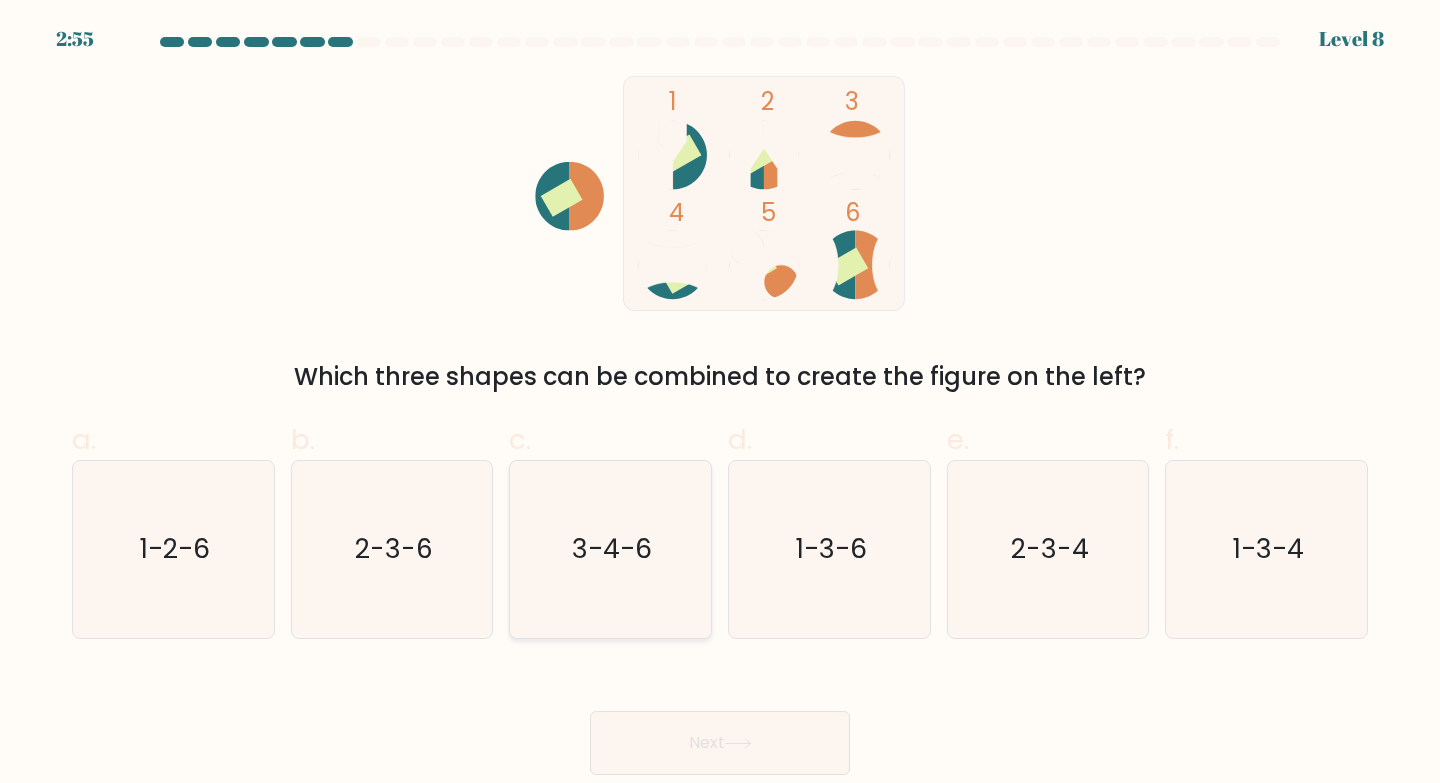 click on "3-4-6" 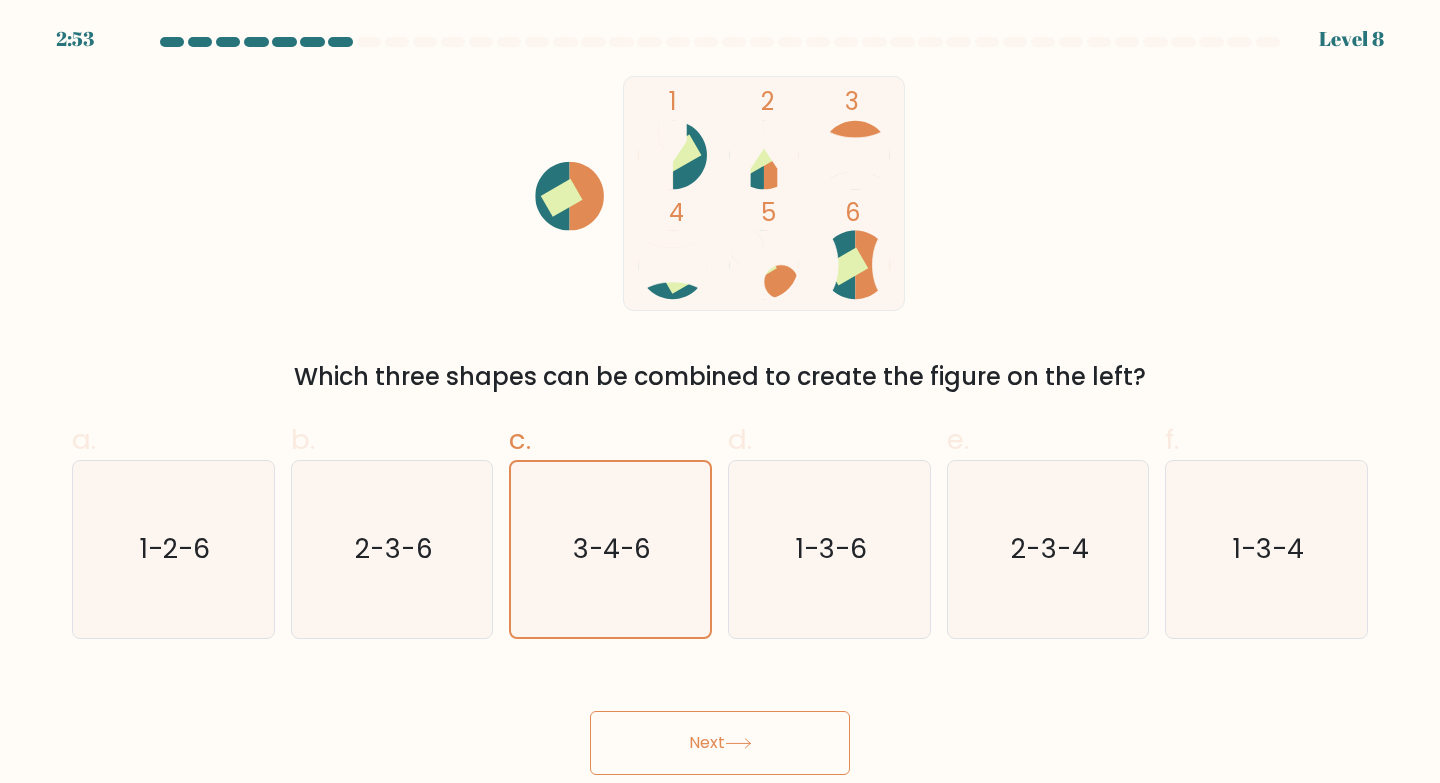 click on "Next" at bounding box center [720, 743] 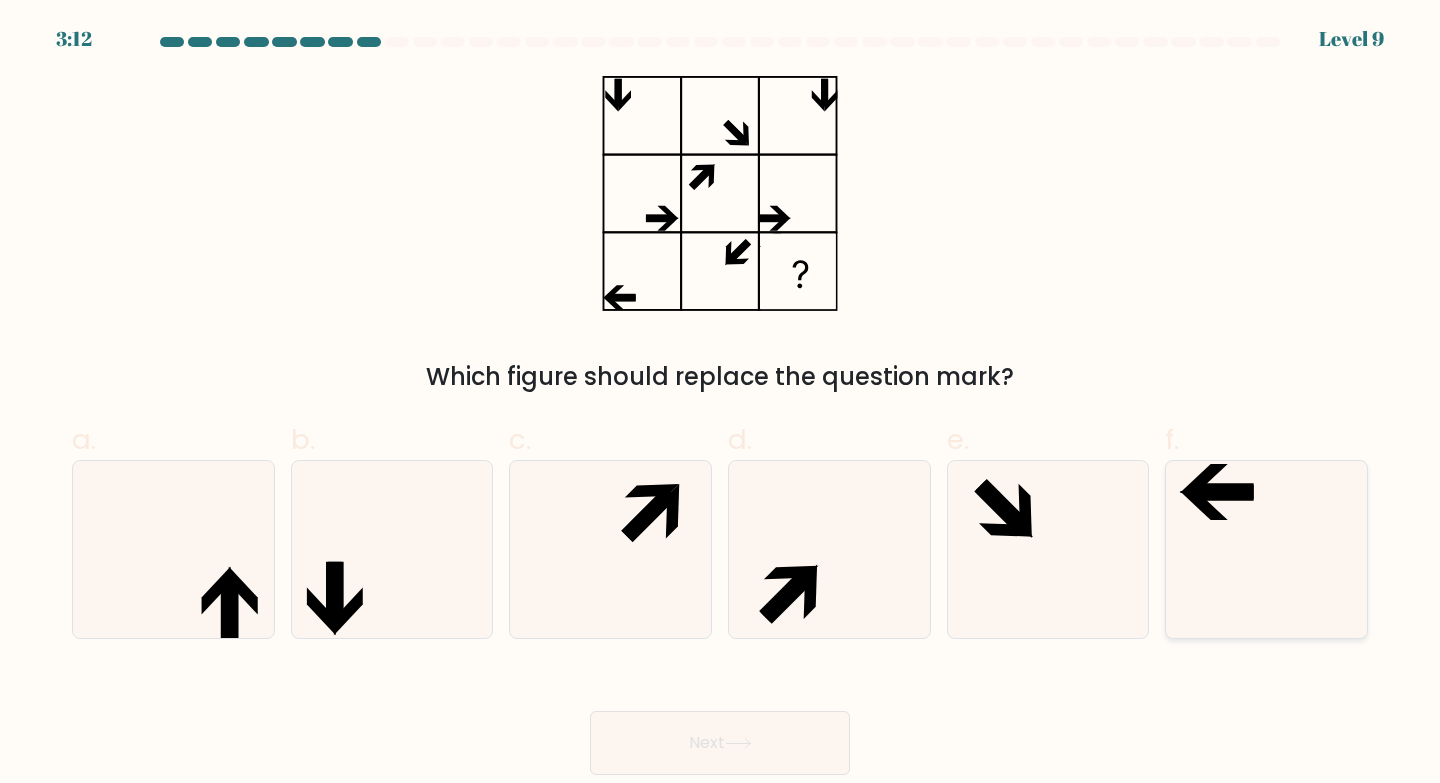click 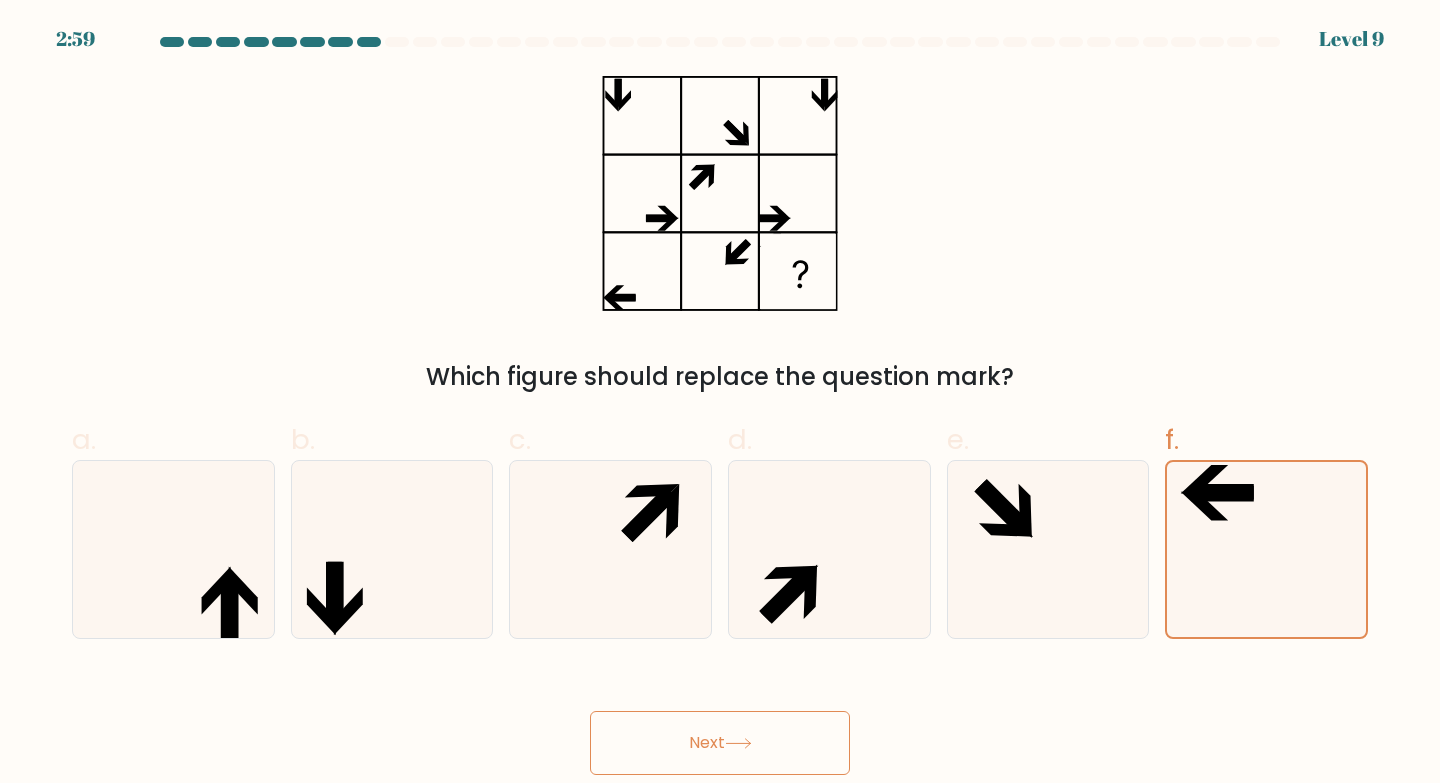click on "Next" at bounding box center (720, 743) 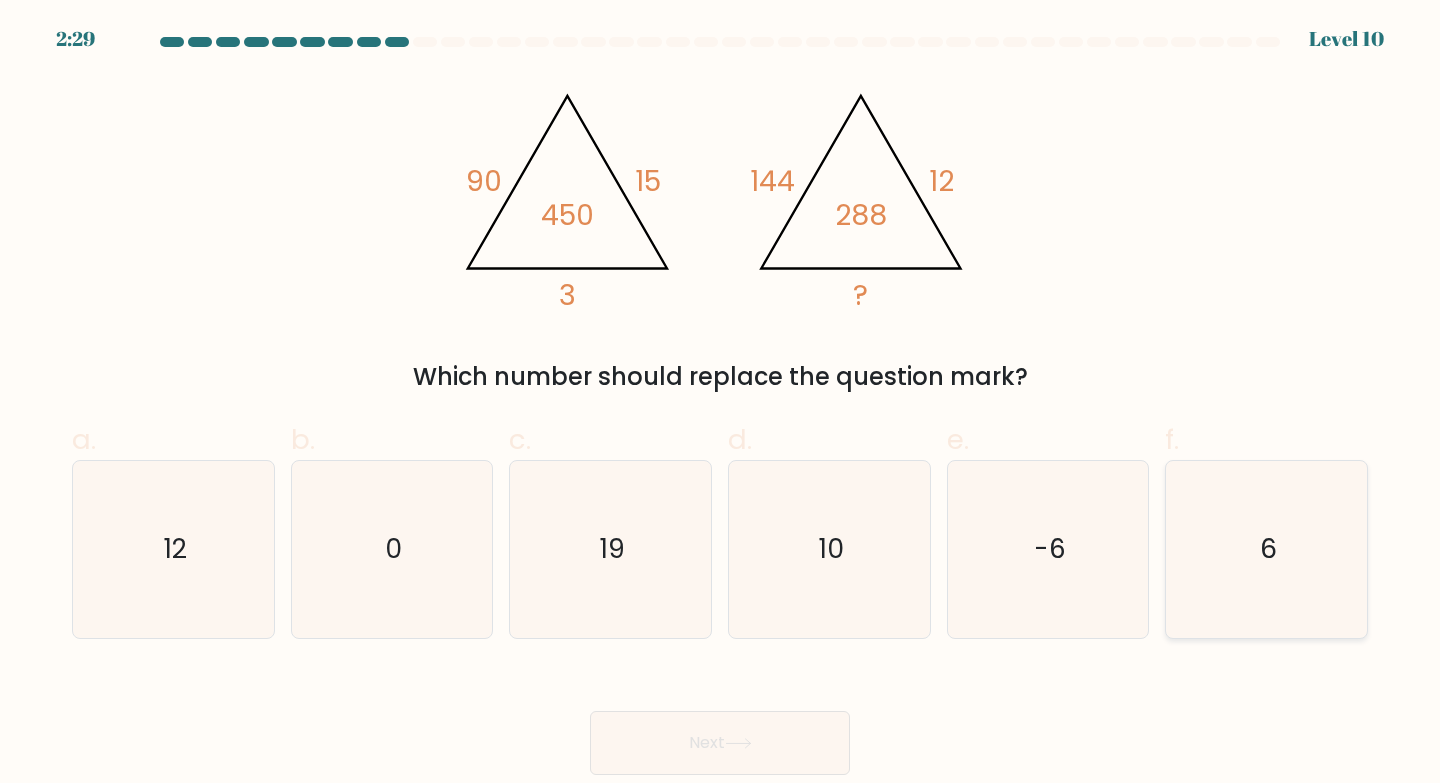 click on "6" 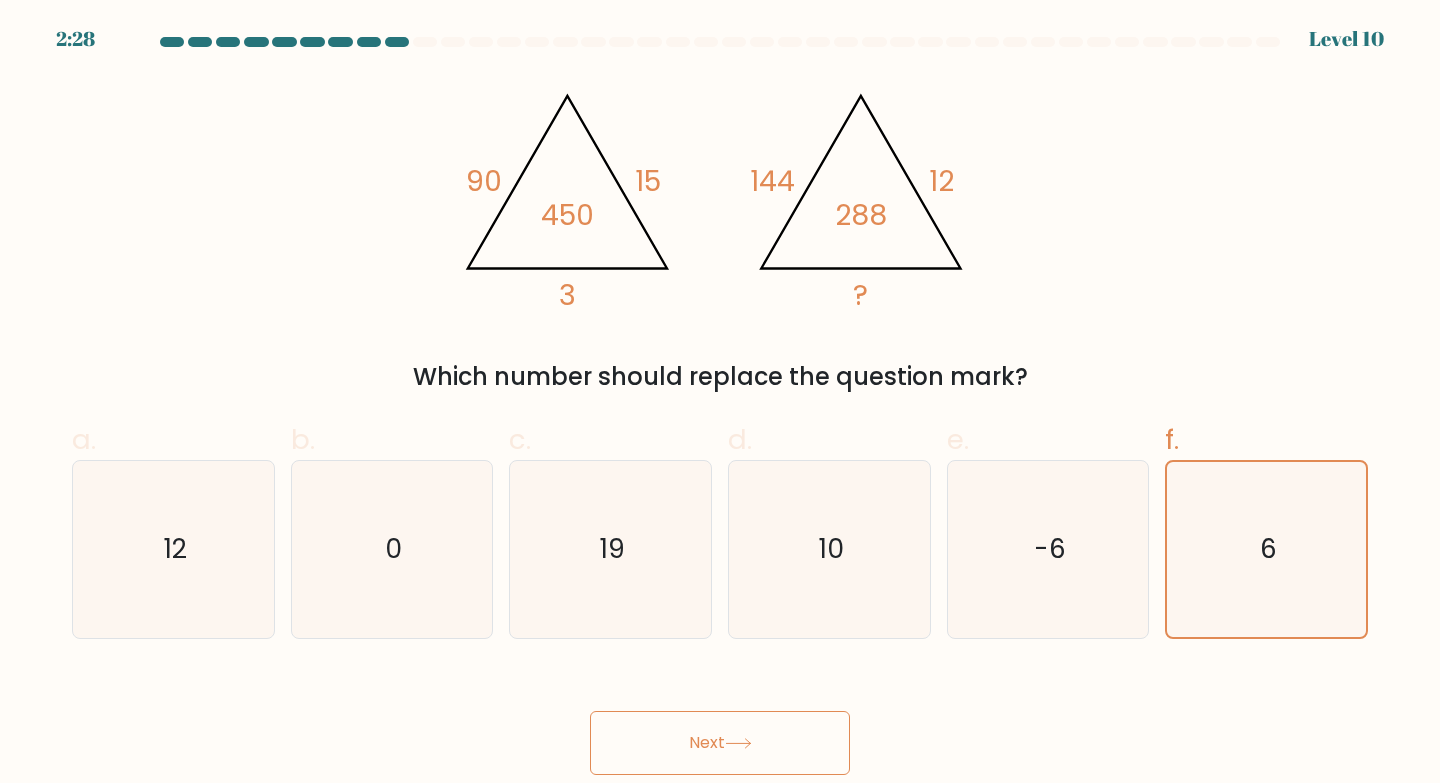 click on "Next" at bounding box center [720, 743] 